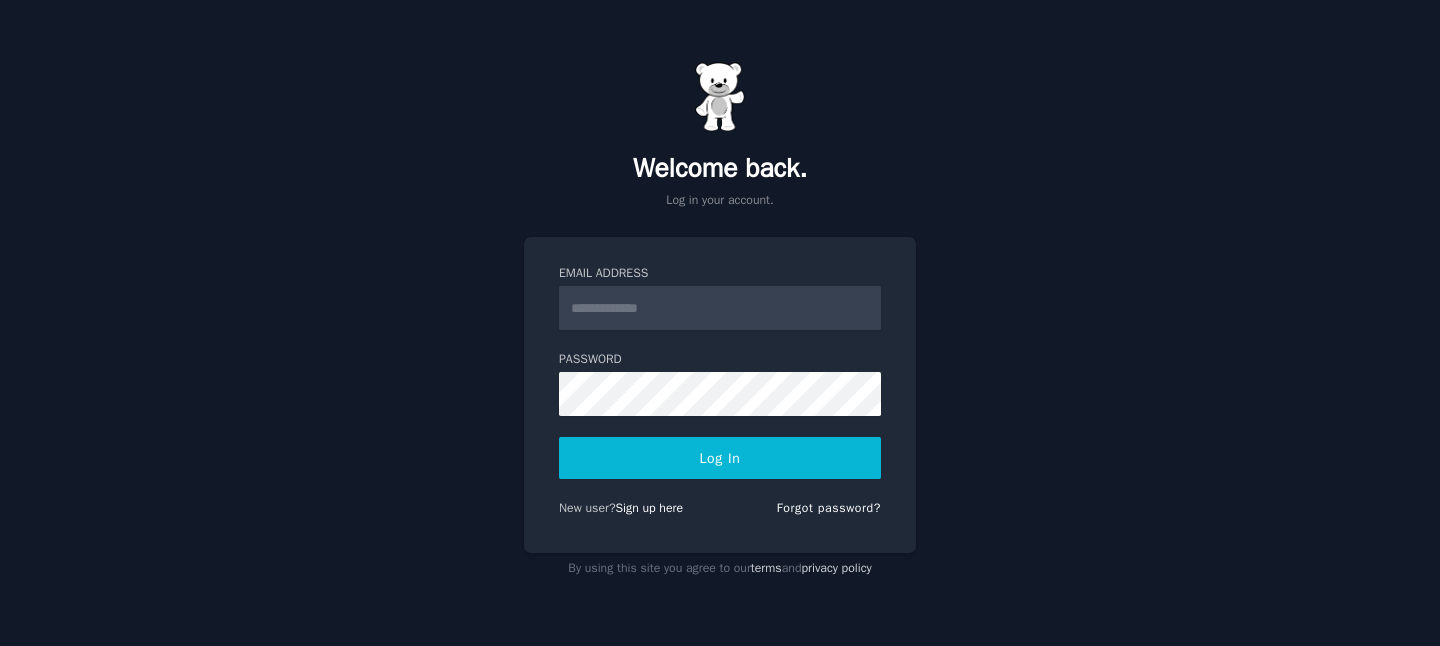 scroll, scrollTop: 0, scrollLeft: 0, axis: both 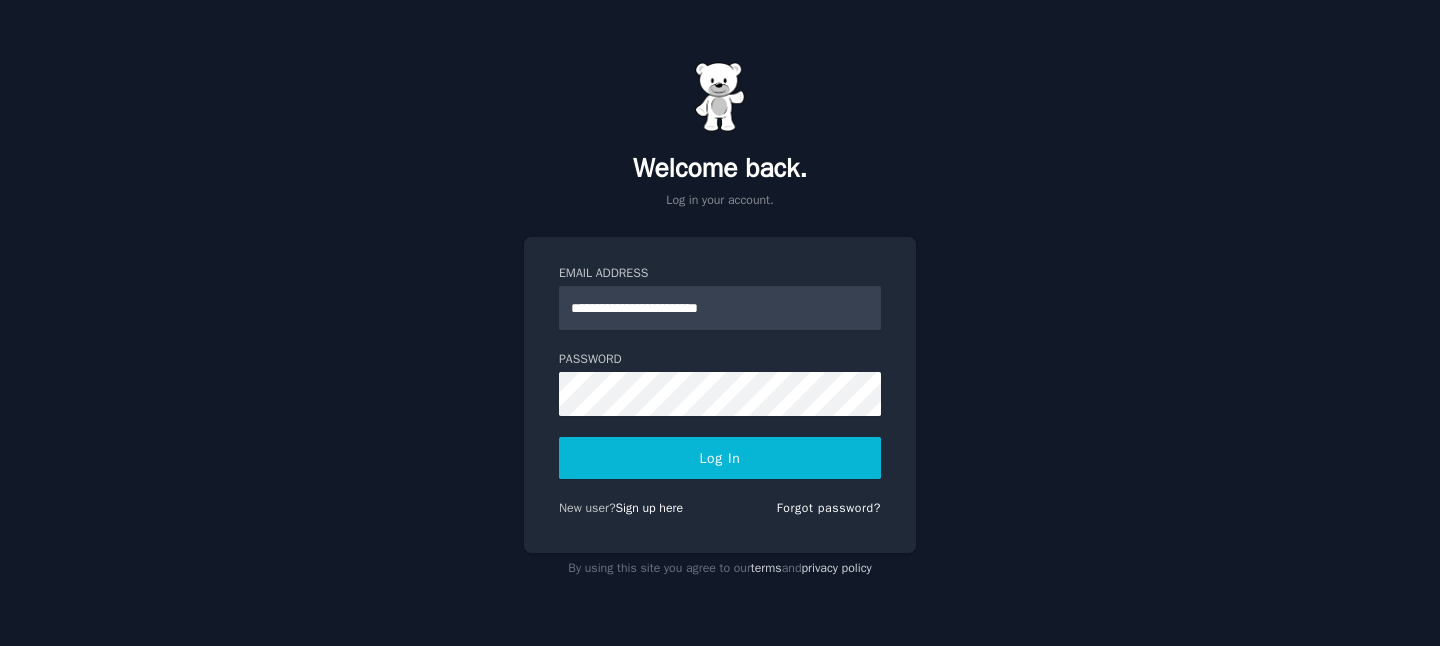 click on "Log In" at bounding box center (720, 458) 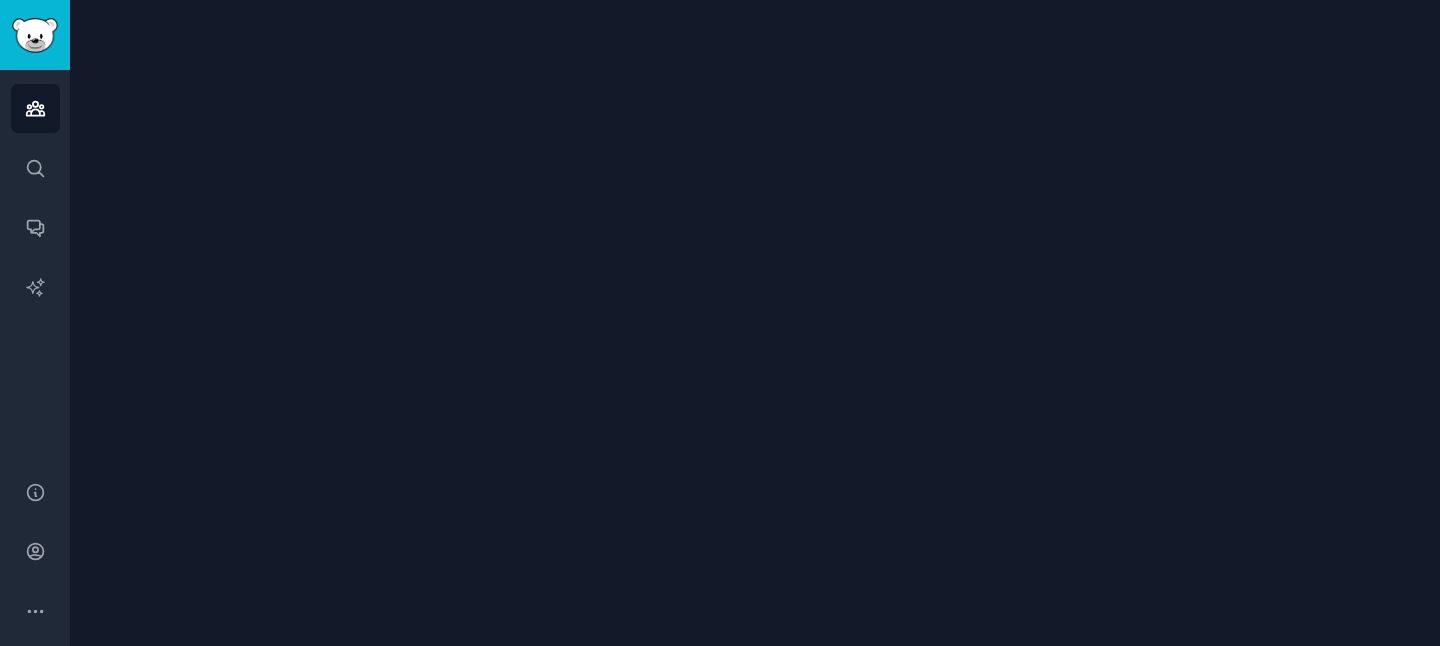 scroll, scrollTop: 0, scrollLeft: 0, axis: both 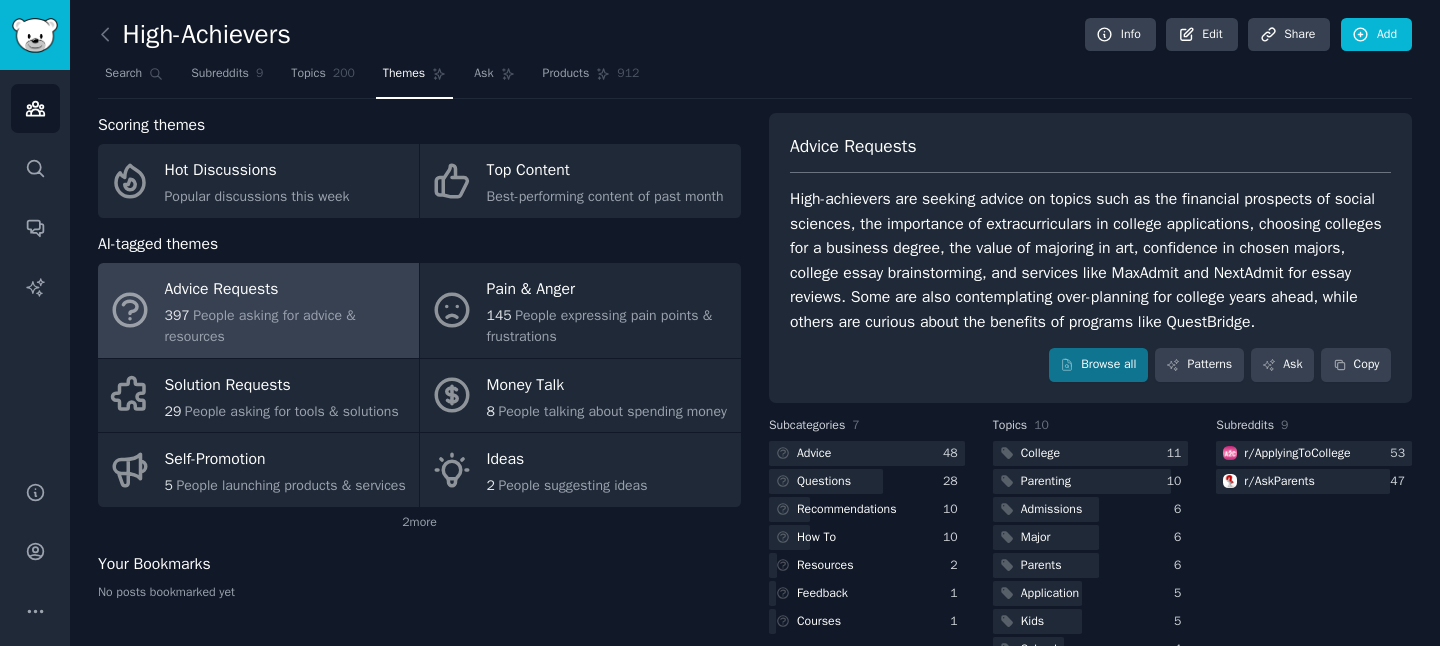 click on "Advice Requests" at bounding box center (287, 290) 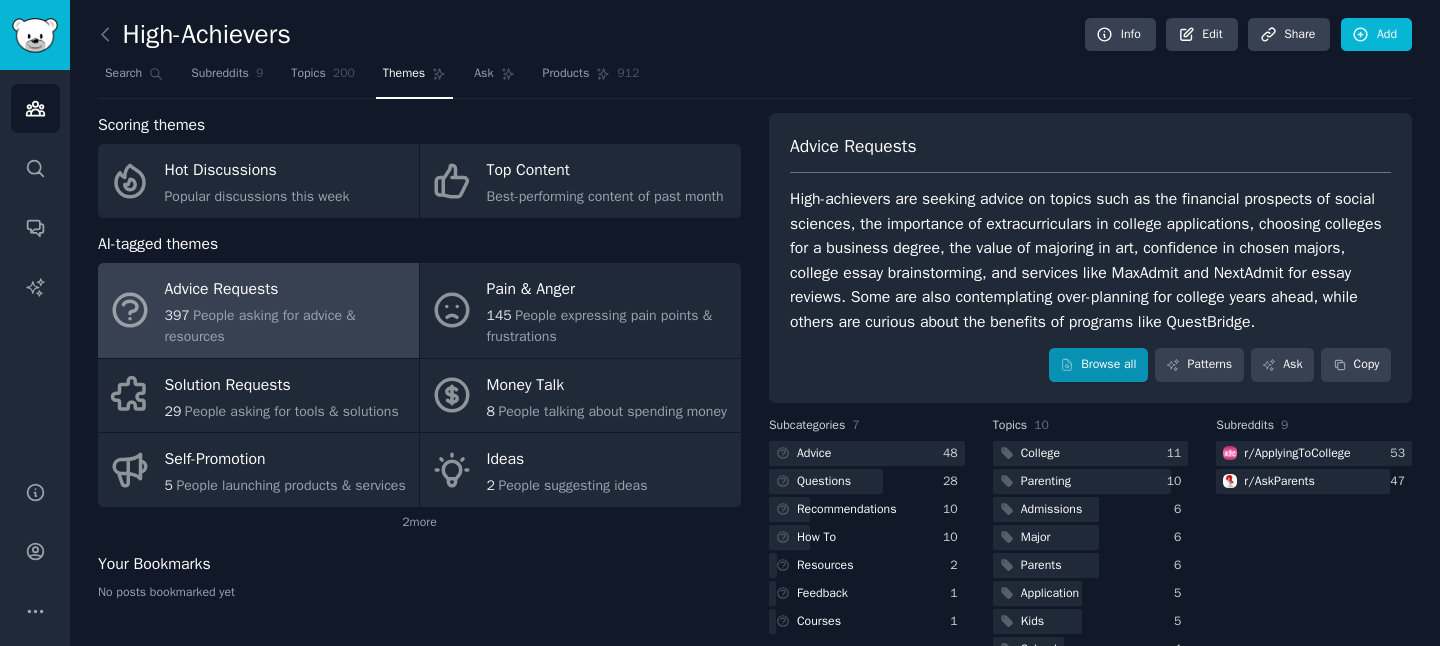 scroll, scrollTop: 103, scrollLeft: 0, axis: vertical 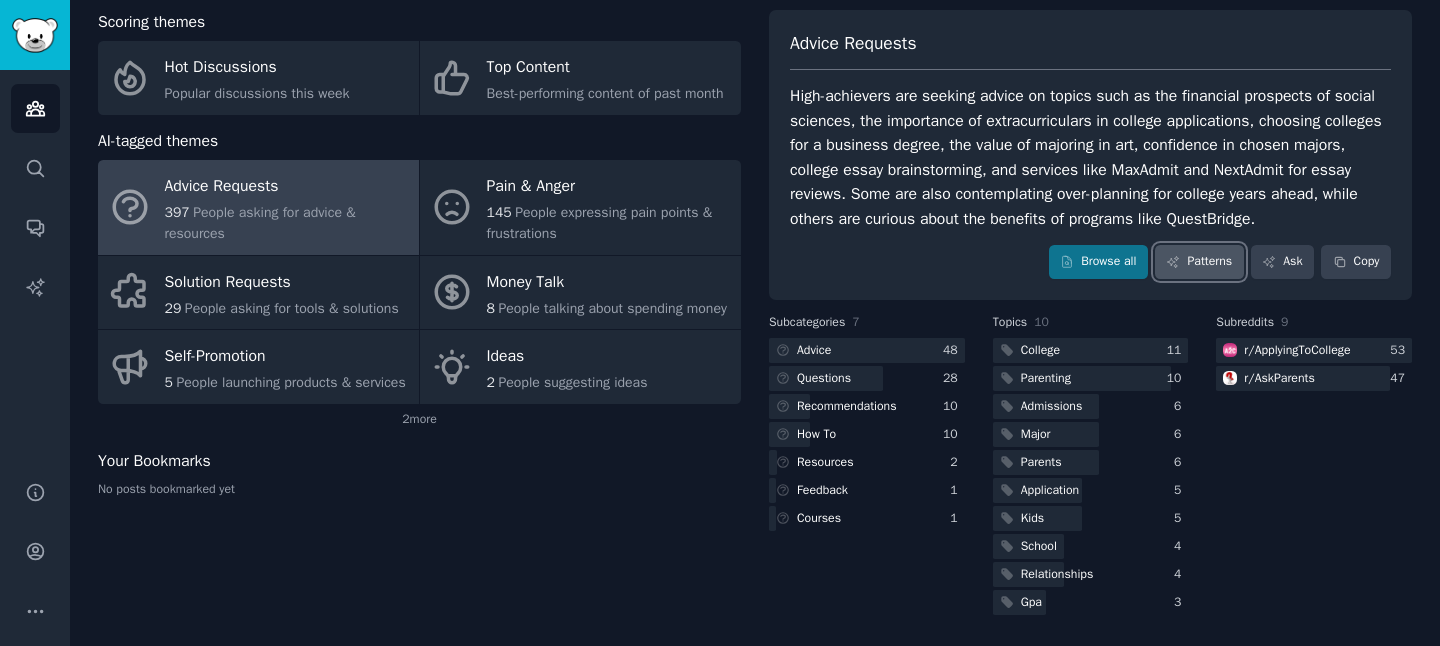 click on "Patterns" at bounding box center (1199, 262) 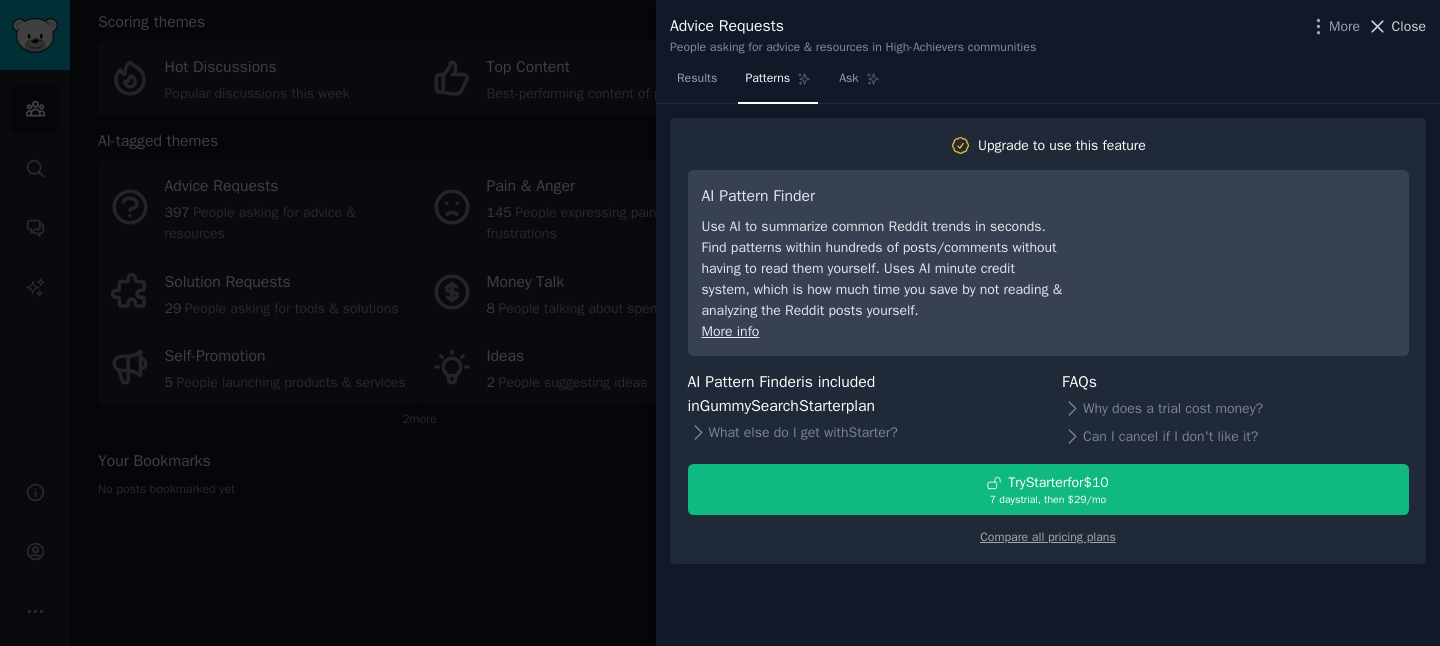 click 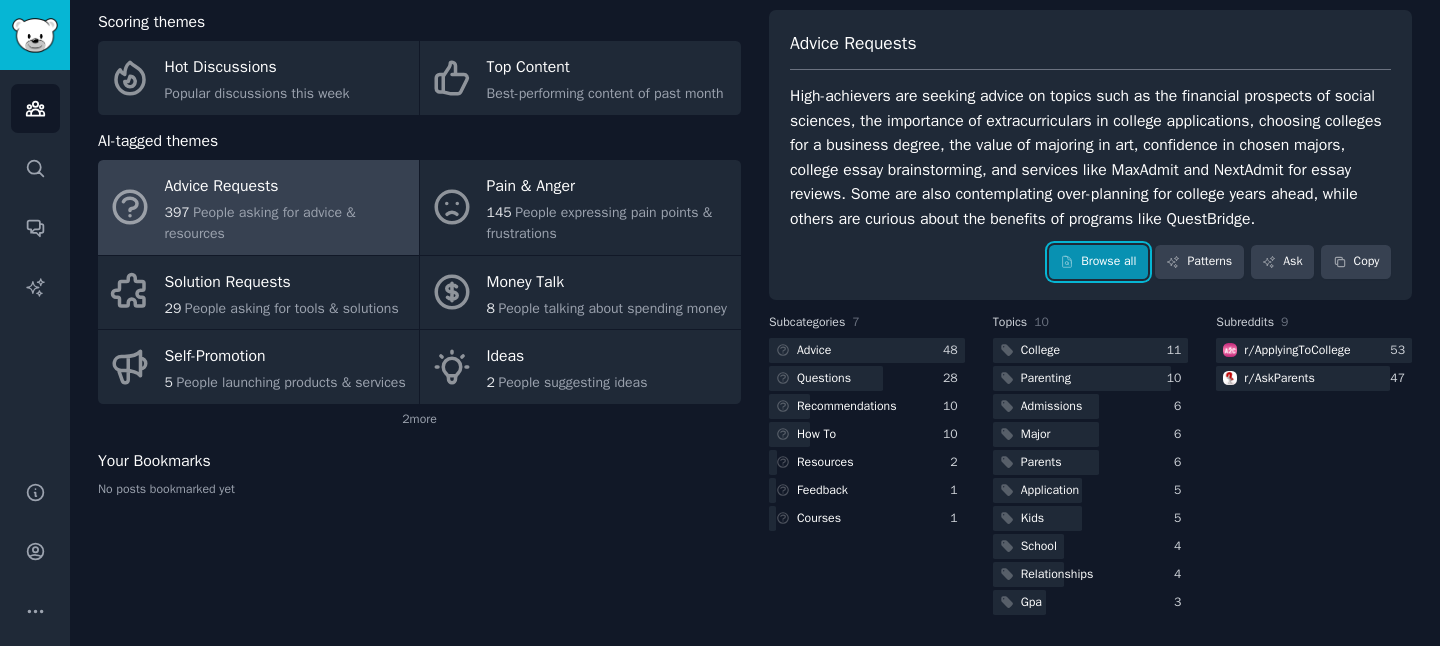 click on "Browse all" at bounding box center [1098, 262] 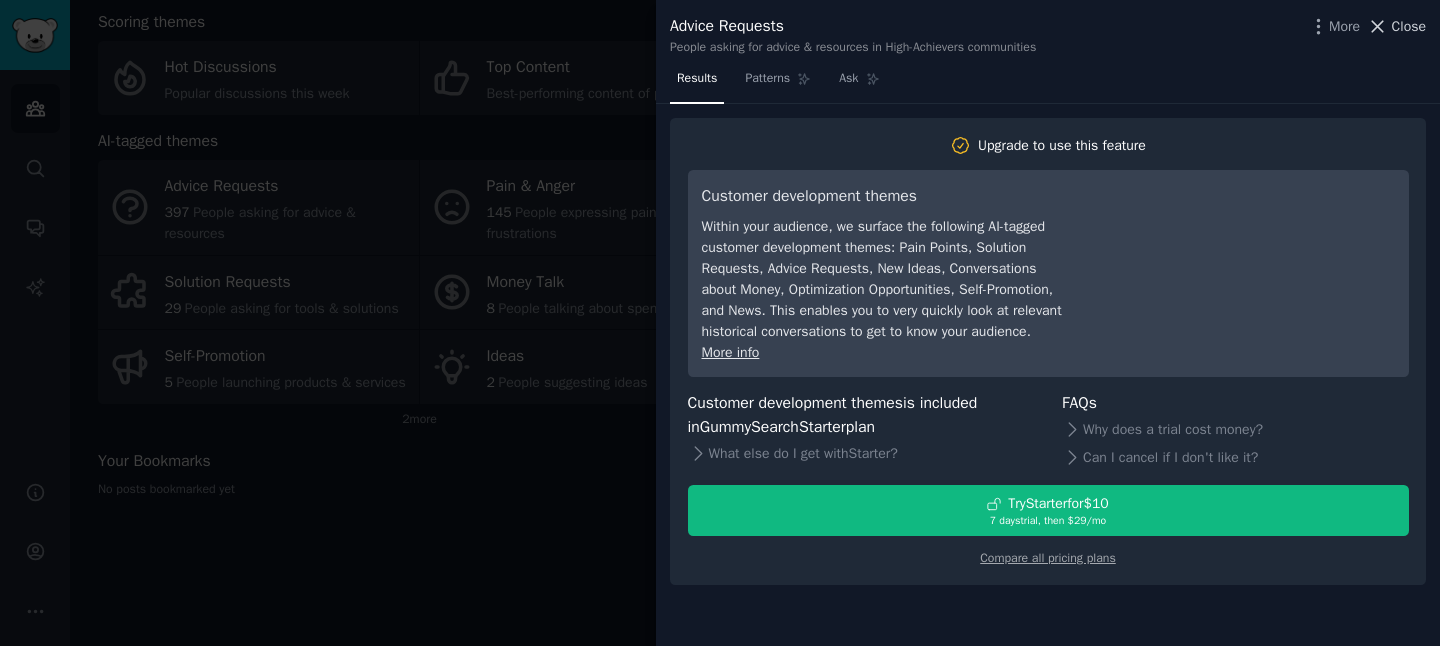 click on "Close" at bounding box center [1409, 26] 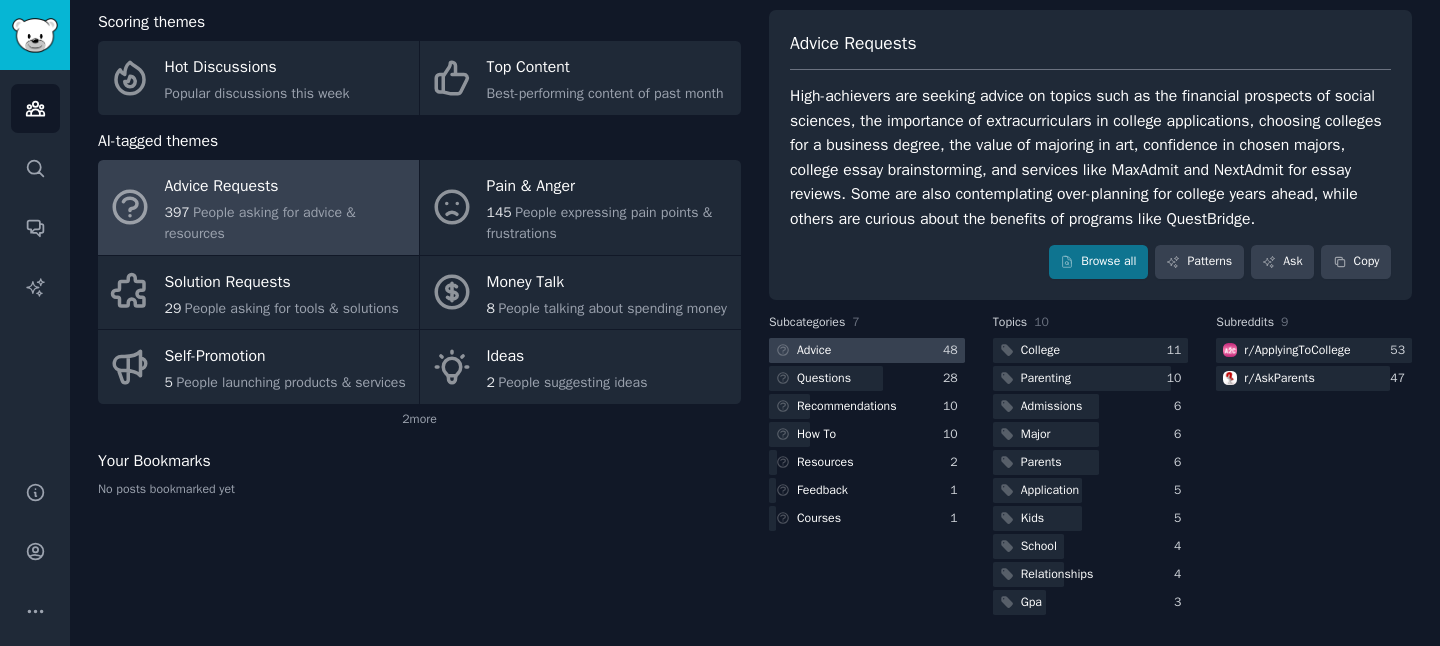 click at bounding box center (867, 350) 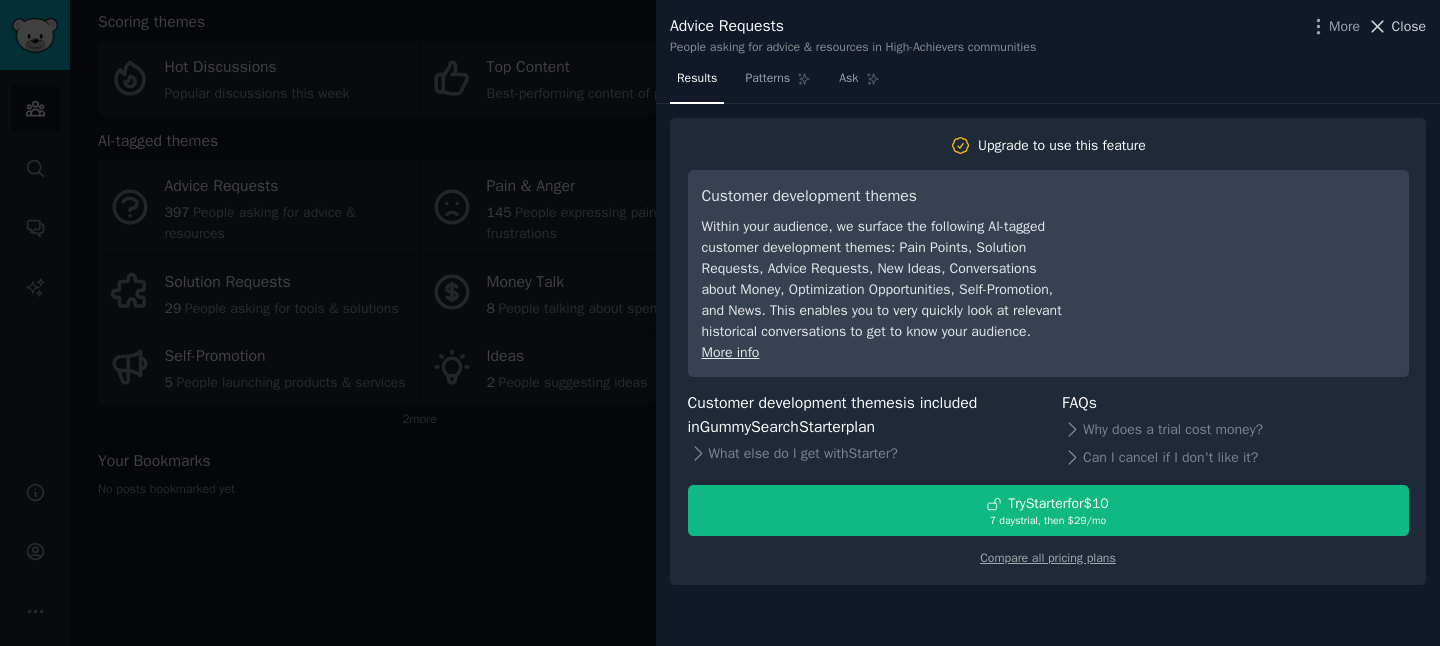 click on "Close" at bounding box center [1409, 26] 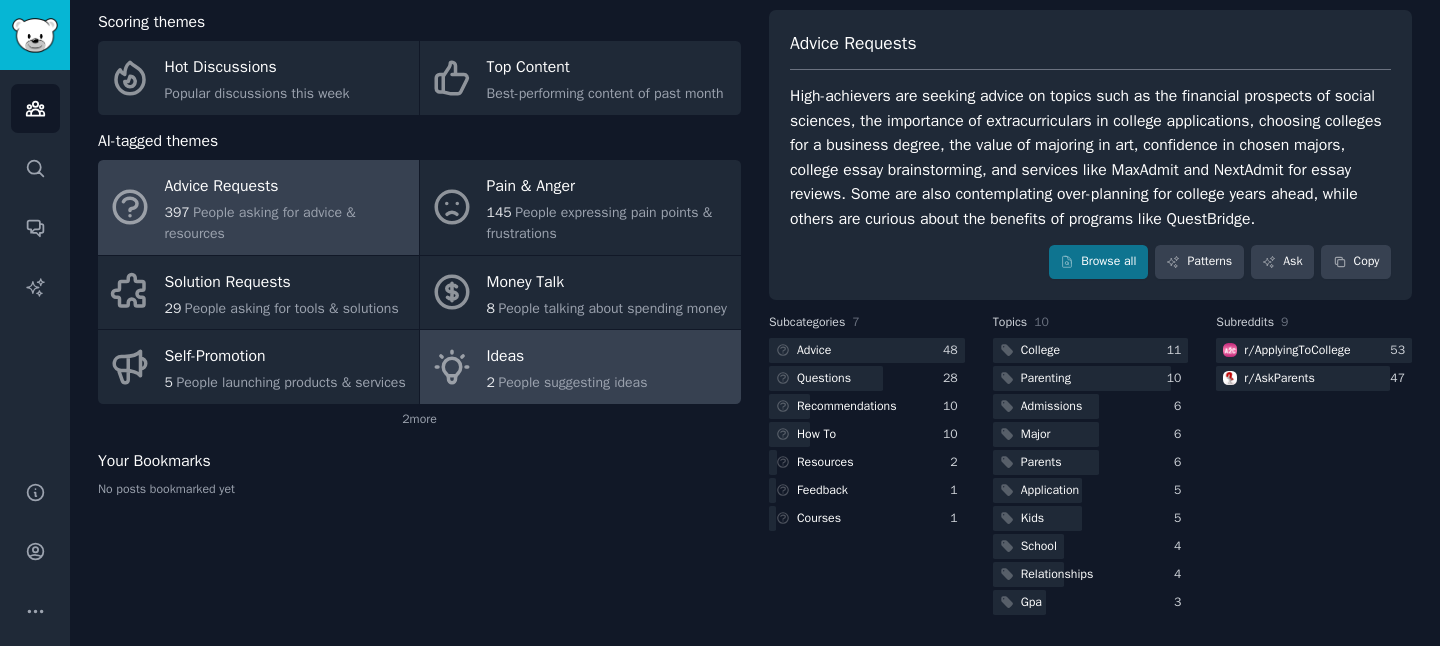 click on "Ideas" at bounding box center (567, 357) 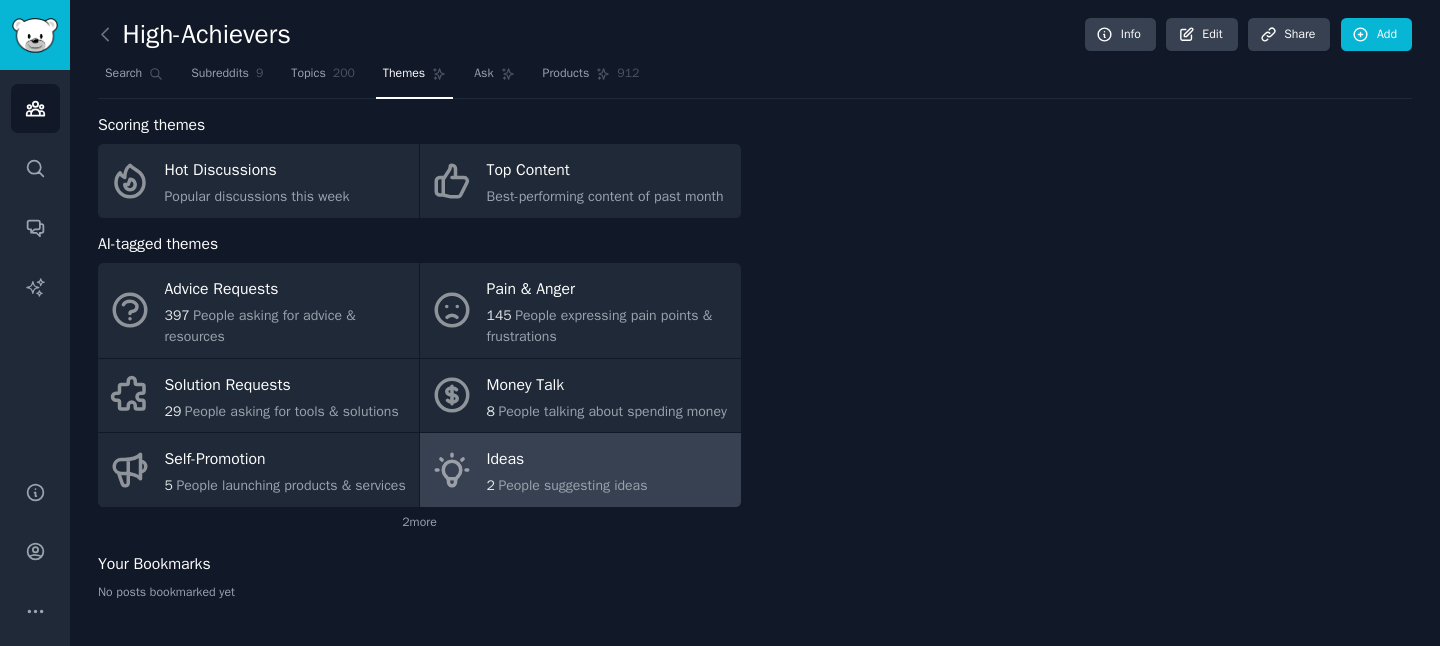 scroll, scrollTop: 60, scrollLeft: 0, axis: vertical 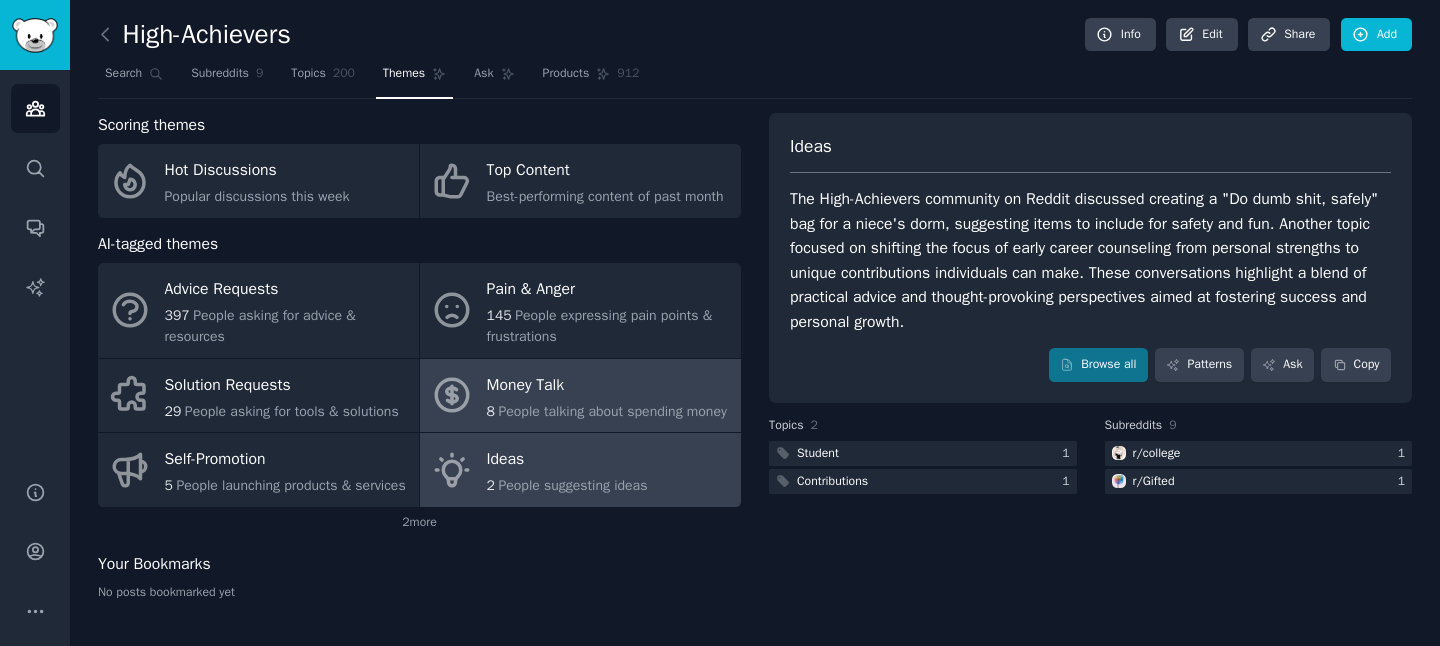 click on "People talking about spending money" at bounding box center (612, 411) 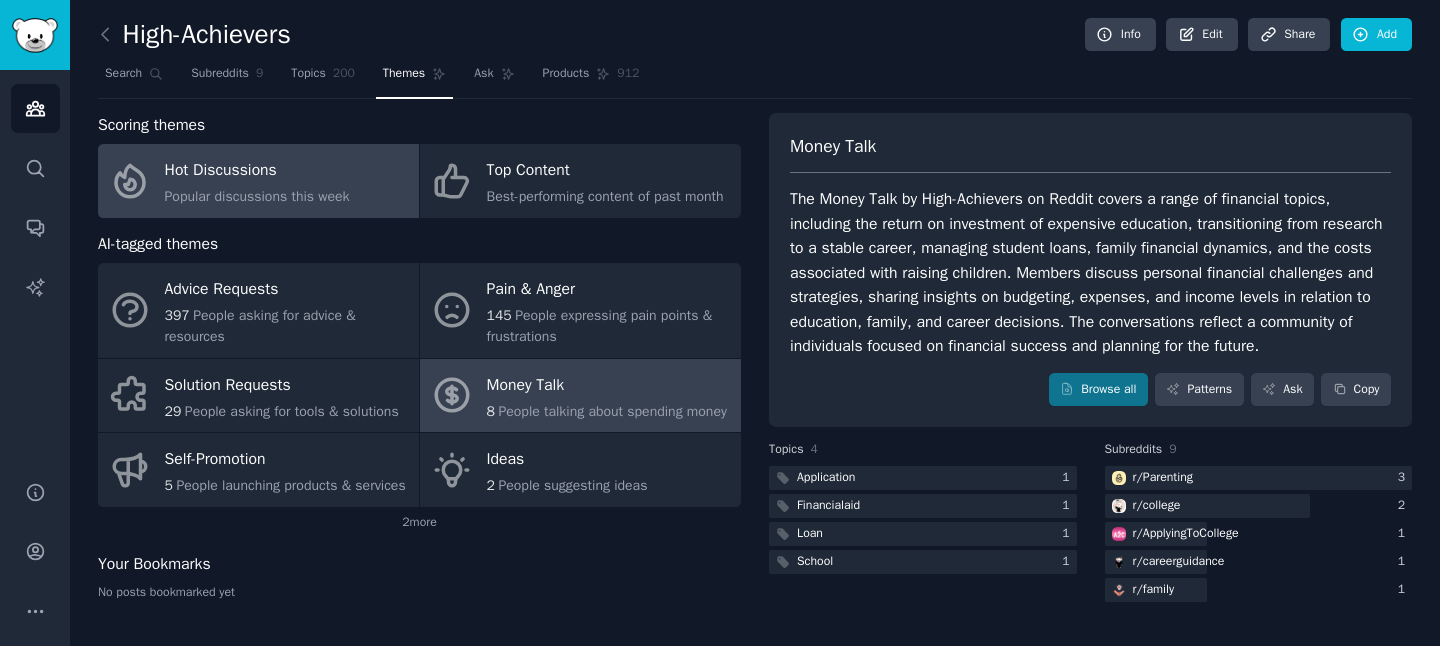 click on "Hot Discussions" at bounding box center (257, 171) 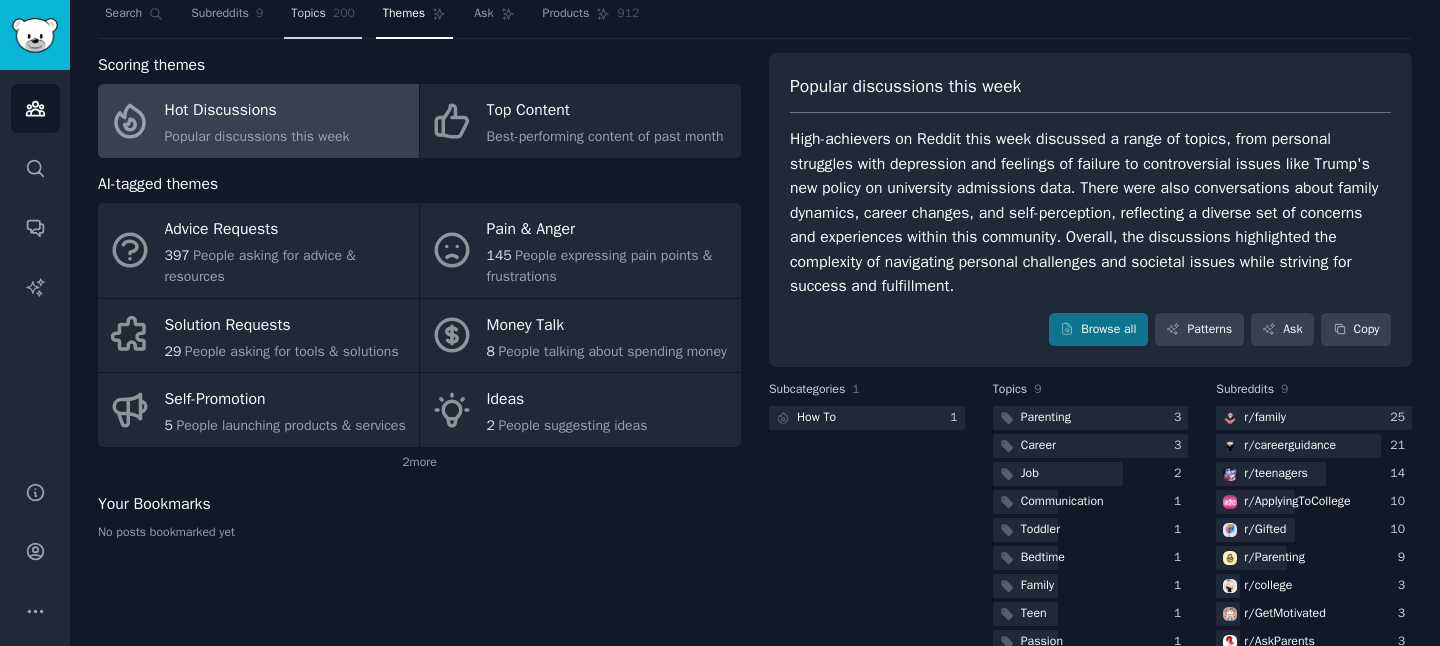 click on "Topics 200" at bounding box center [323, 18] 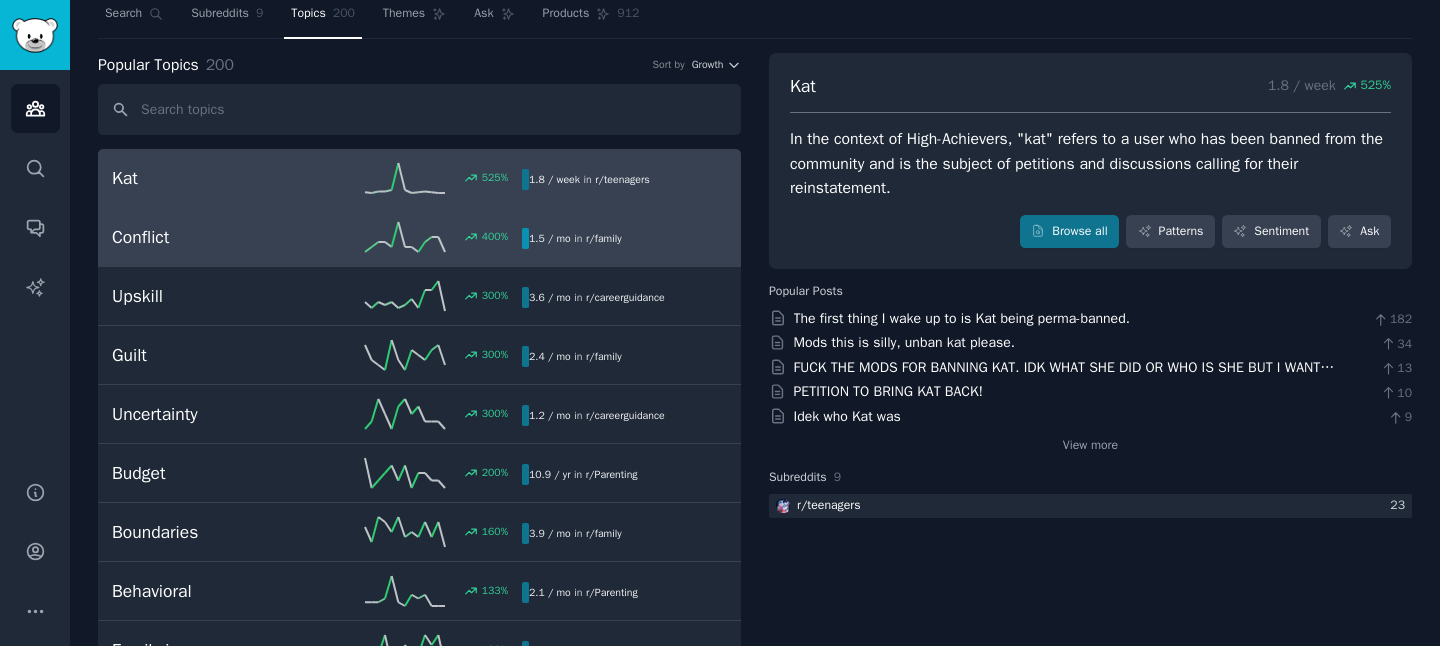 click on "400 %" at bounding box center [419, 237] 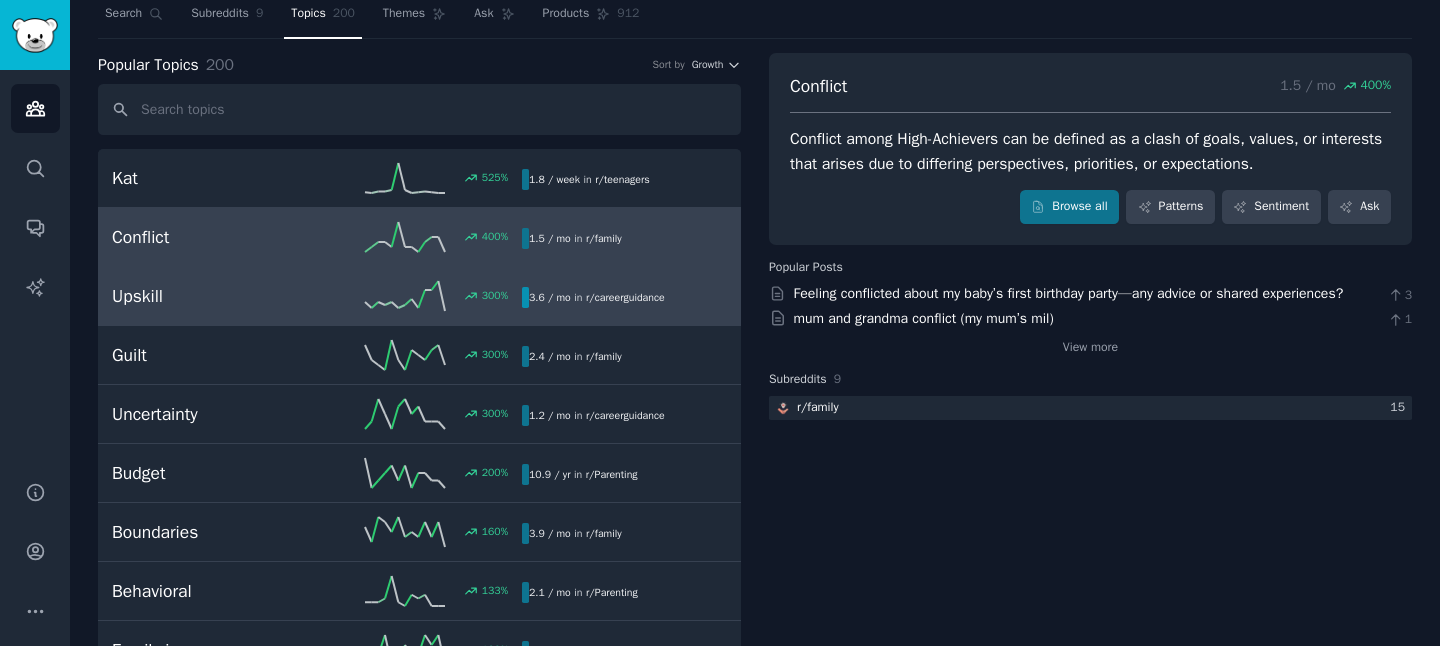 click on "Upskill" at bounding box center [214, 296] 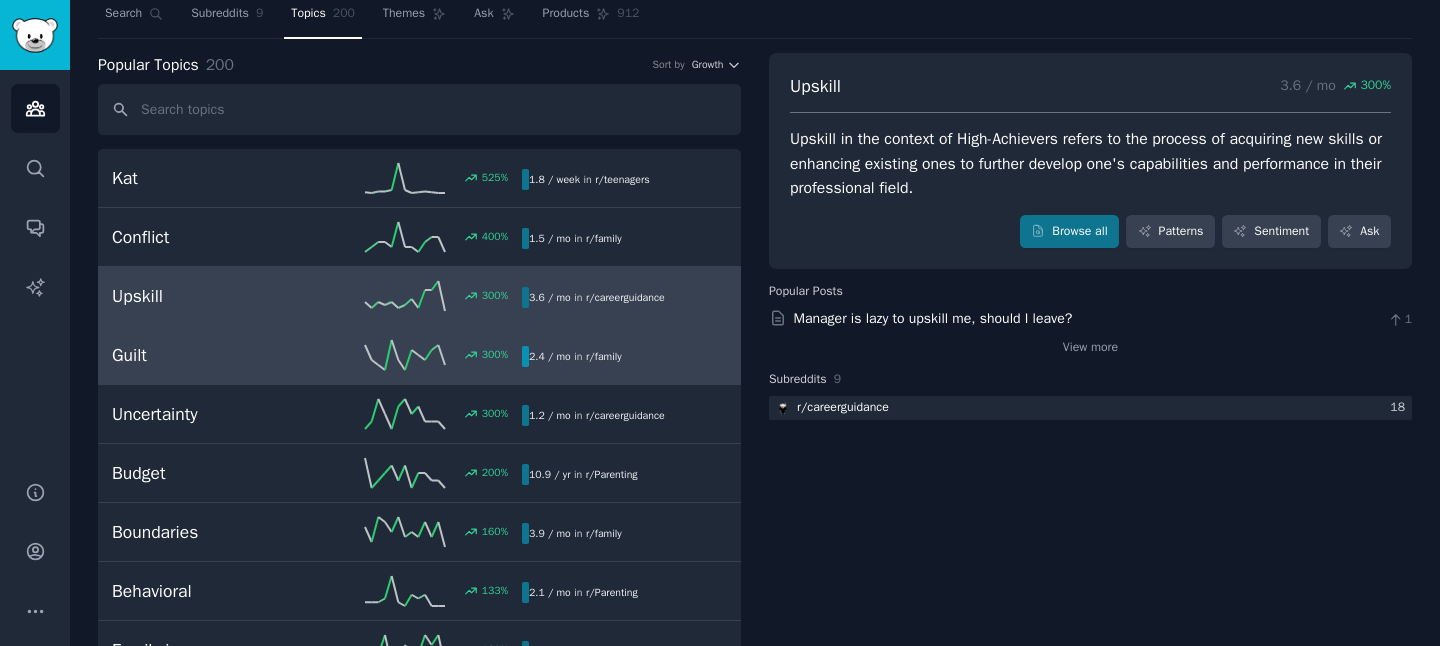 click on "Guilt" at bounding box center (214, 355) 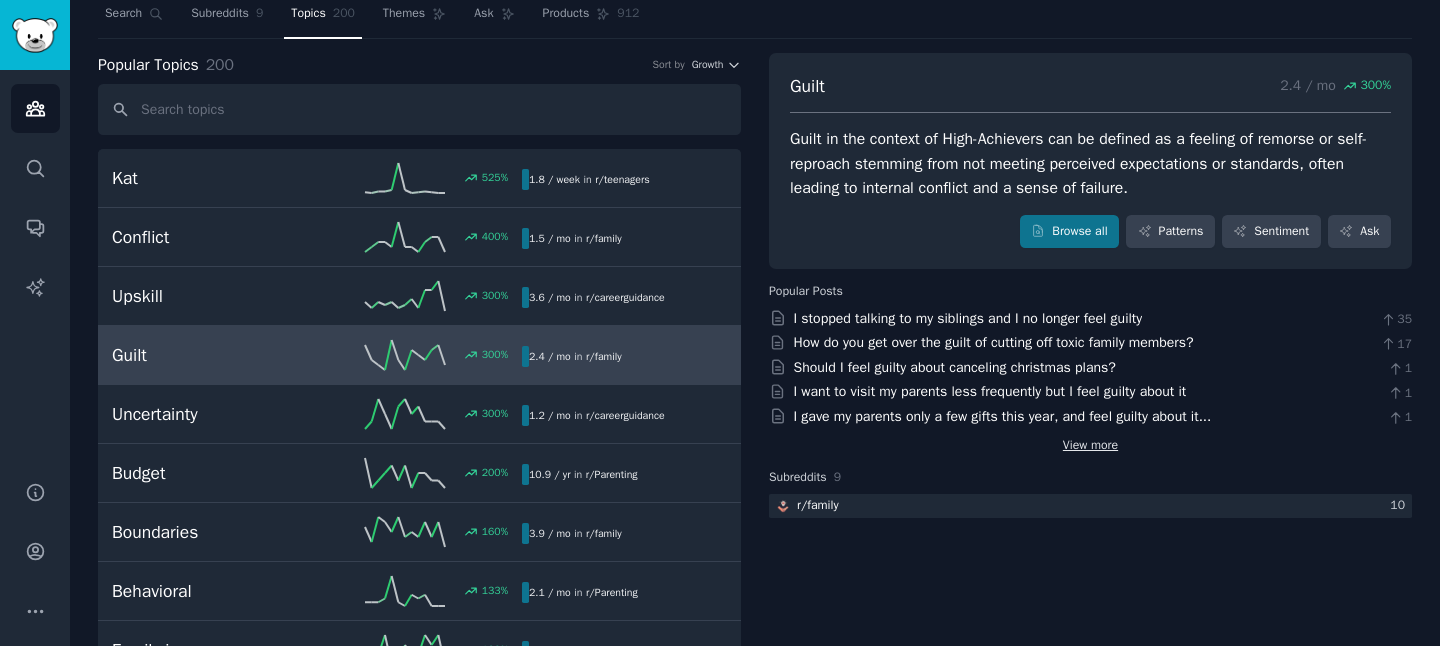click on "View more" at bounding box center (1090, 446) 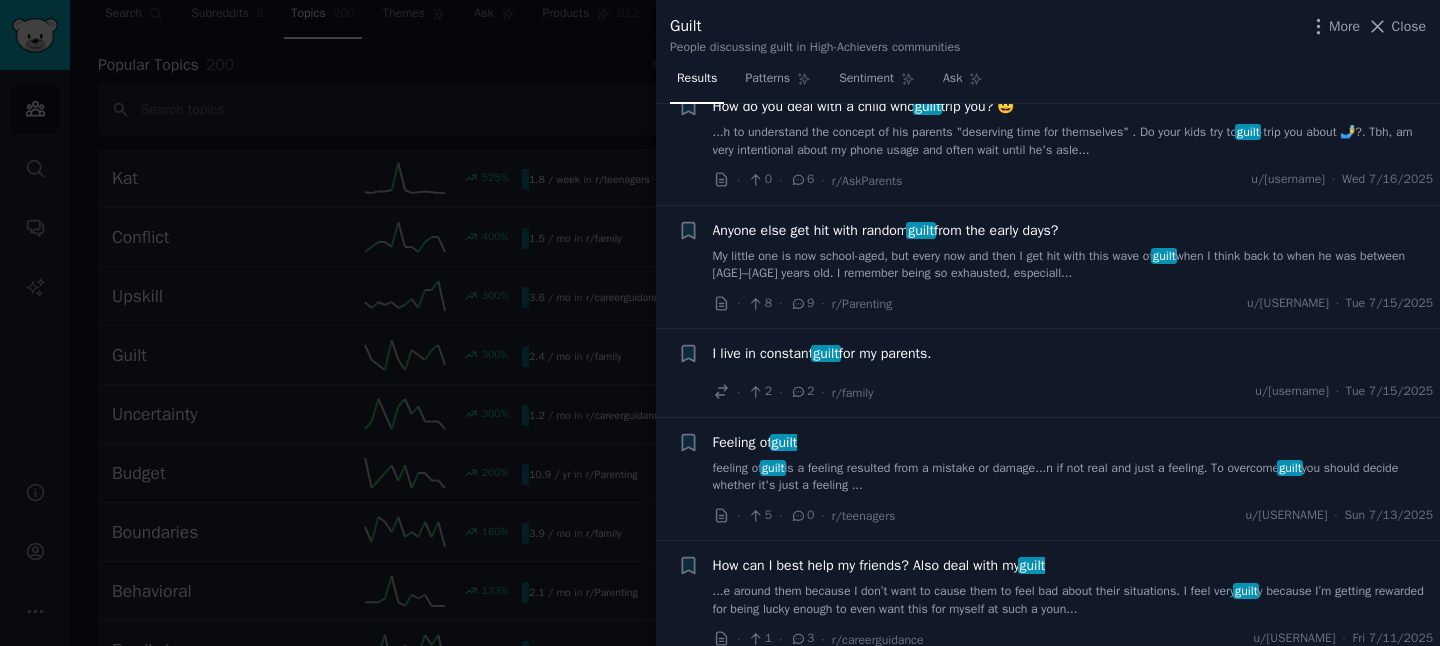 scroll, scrollTop: 2068, scrollLeft: 0, axis: vertical 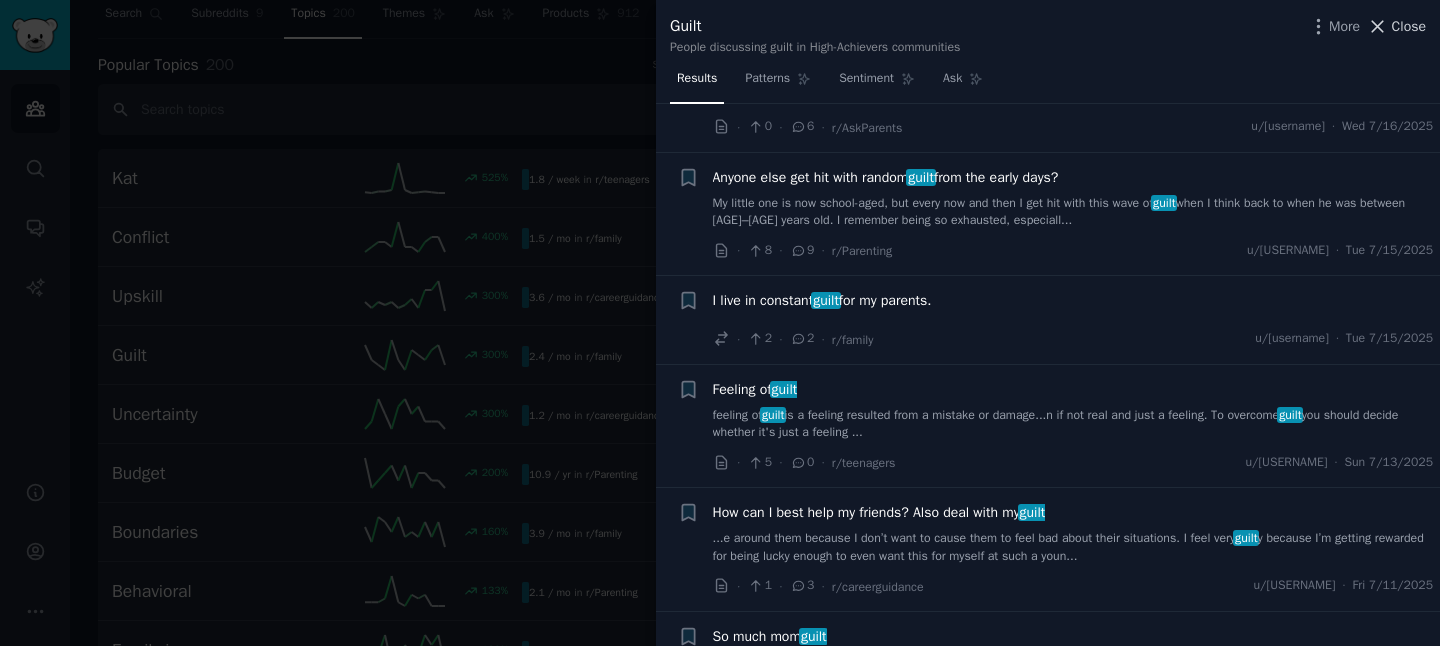 click on "Close" at bounding box center (1409, 26) 